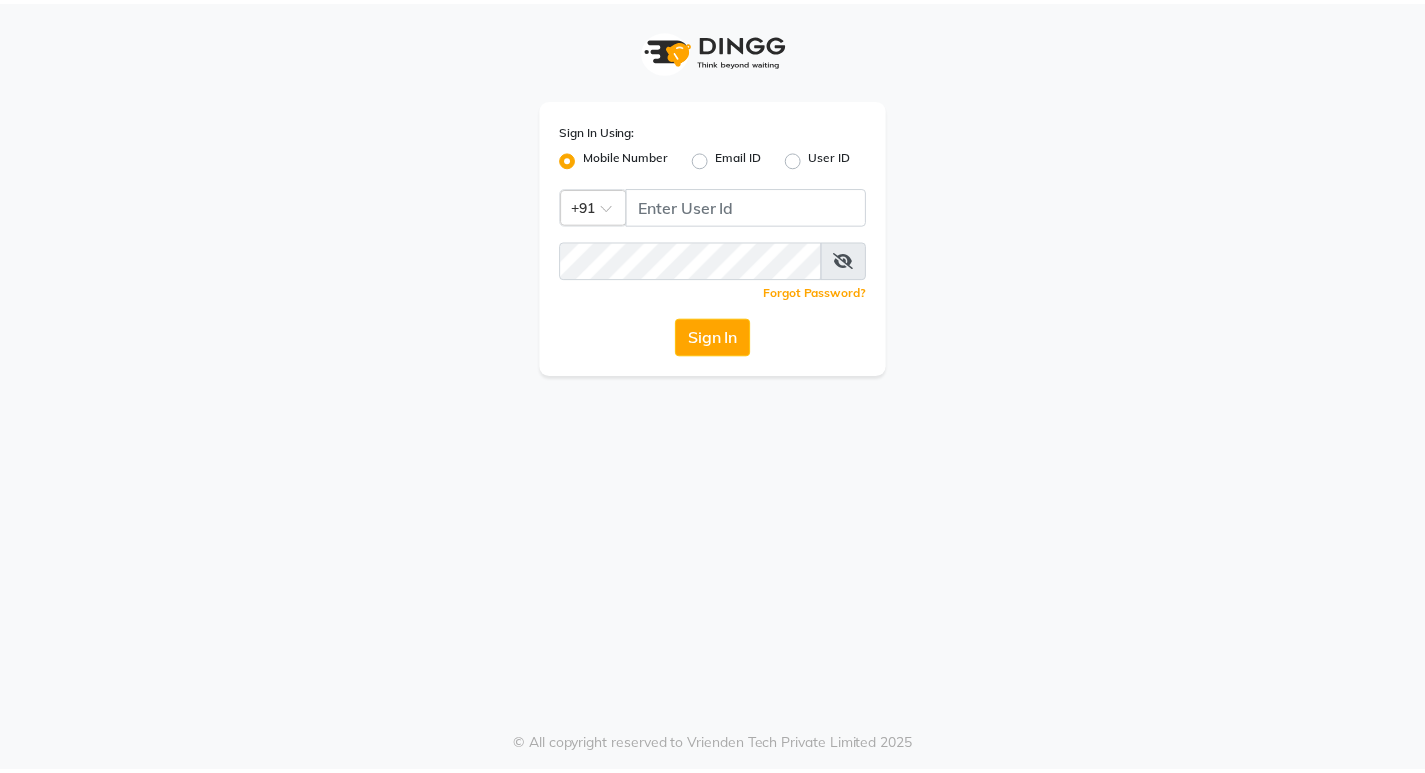 scroll, scrollTop: 0, scrollLeft: 0, axis: both 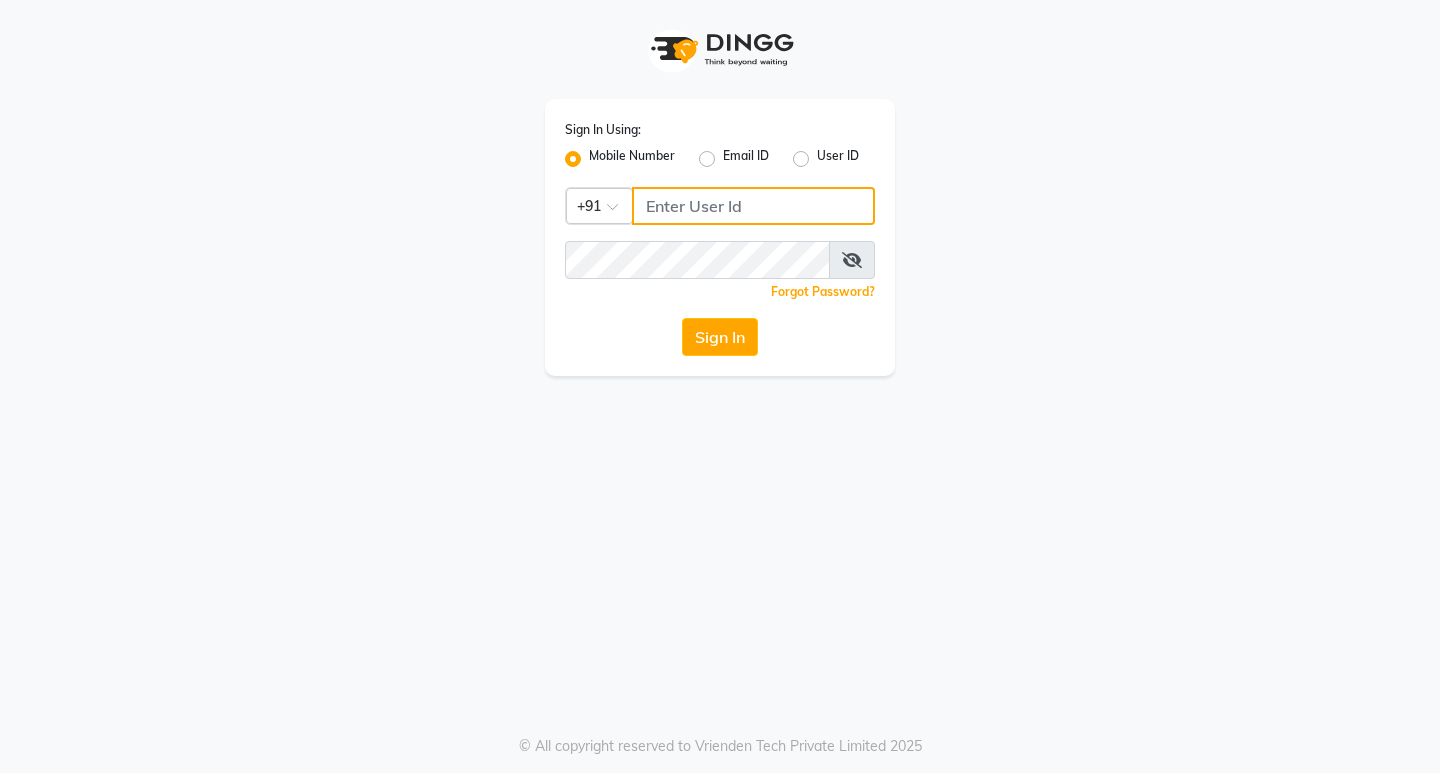 click 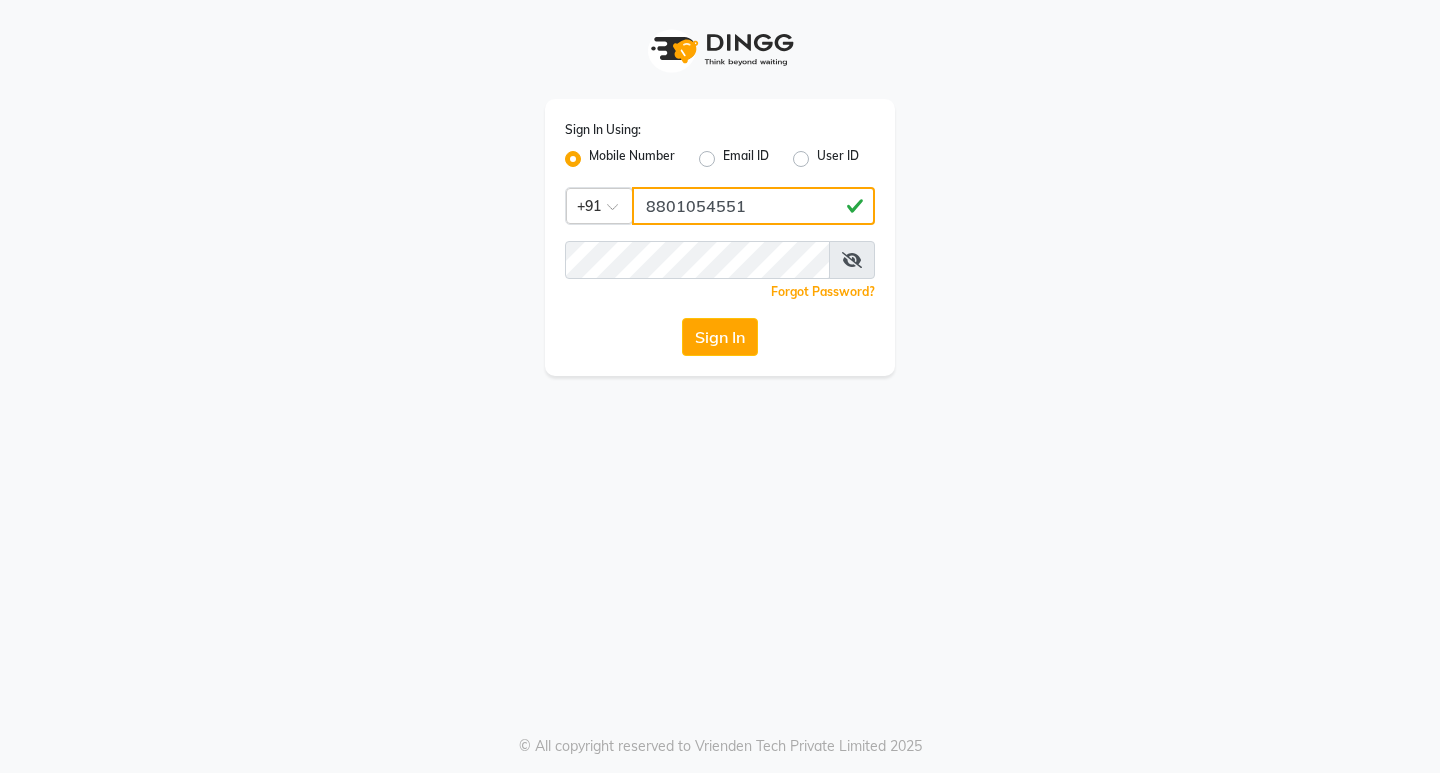 type on "8801054551" 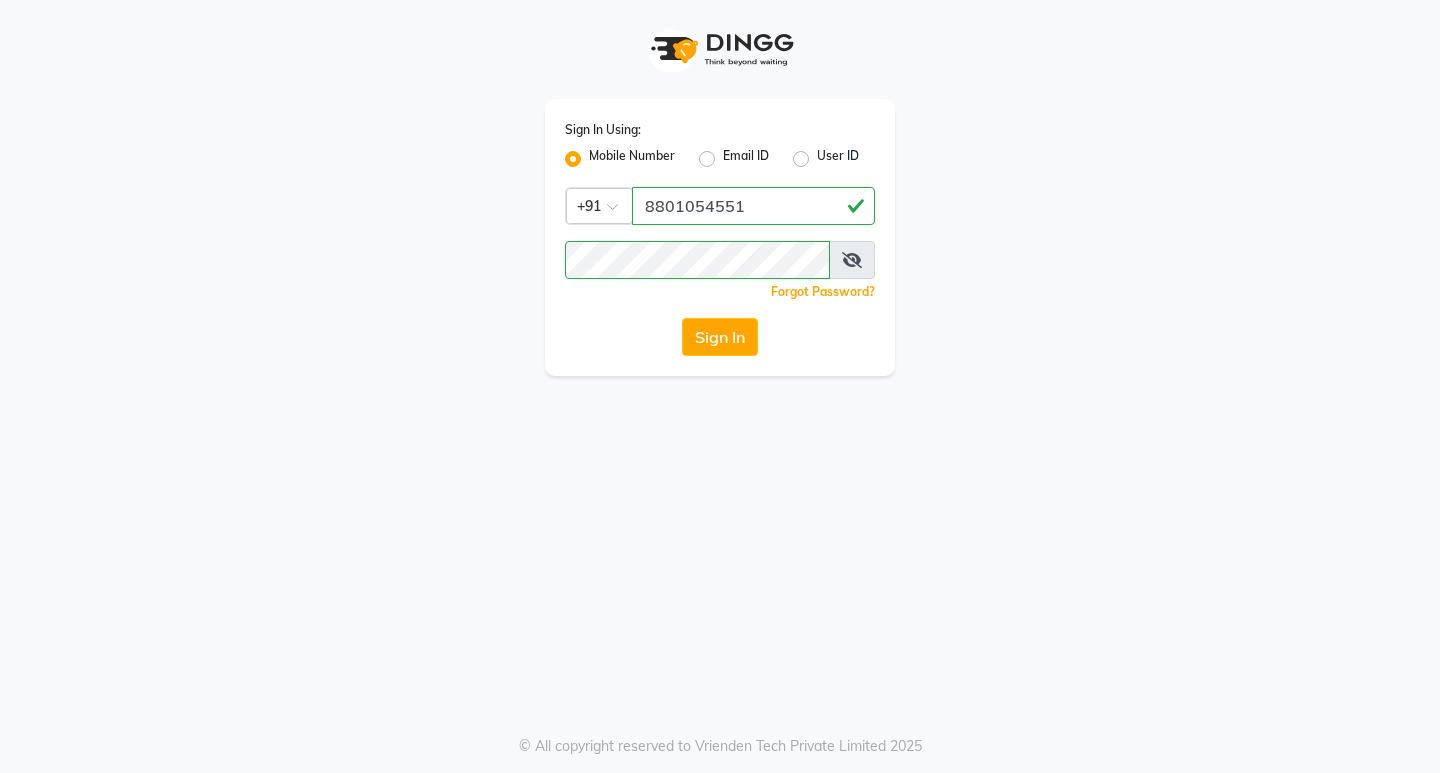click at bounding box center [852, 260] 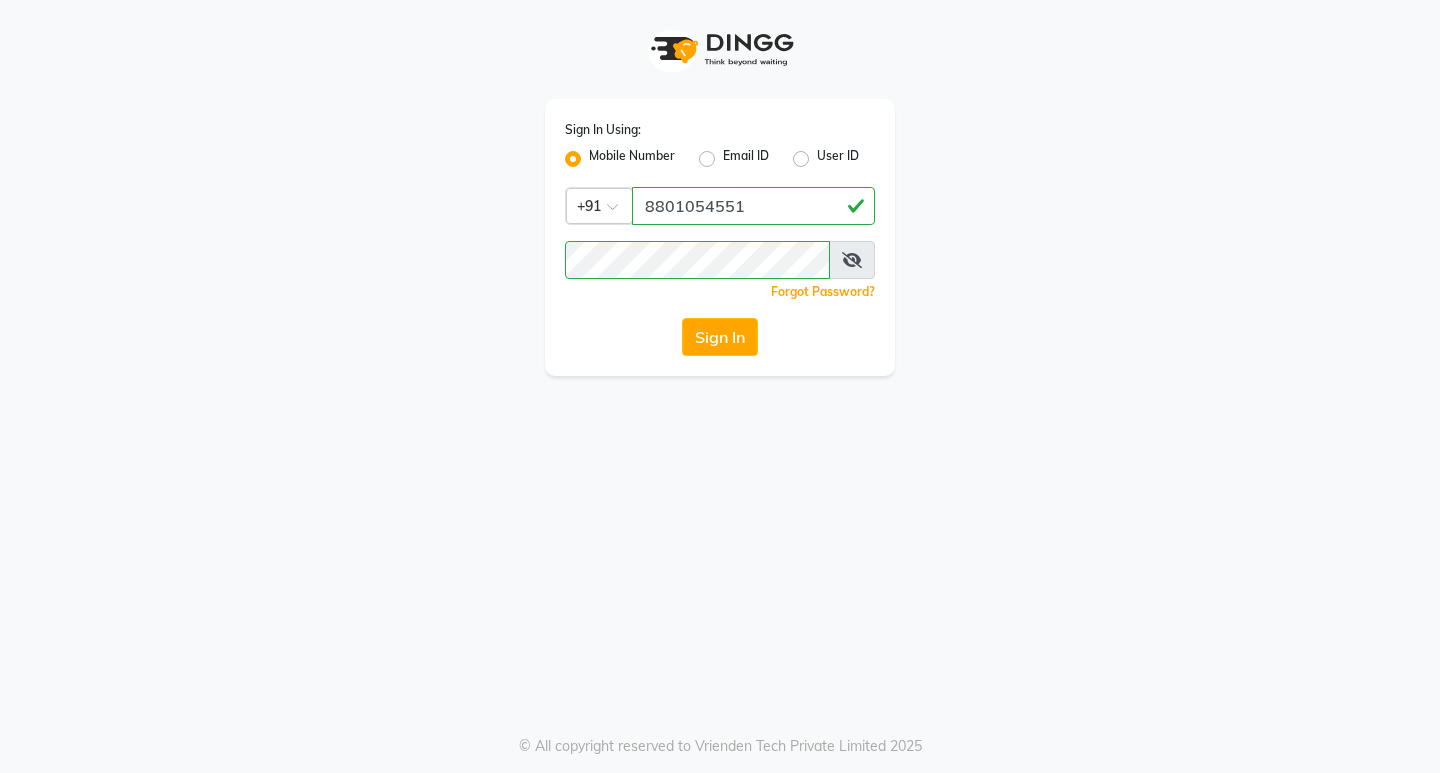 click at bounding box center (852, 260) 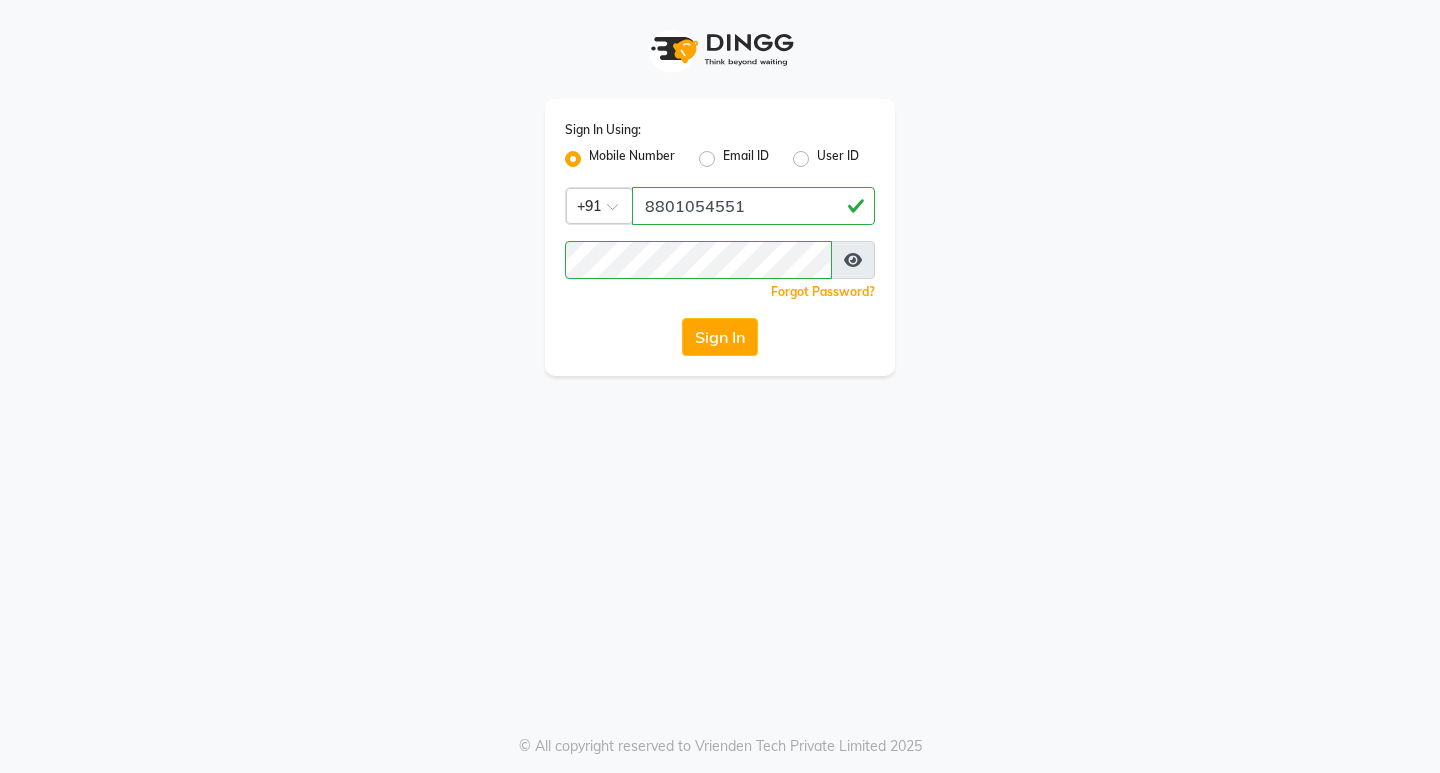 click on "Sign In Using: Mobile Number Email ID User ID Country Code × +91 [PHONE]  Remember me Forgot Password?  Sign In" 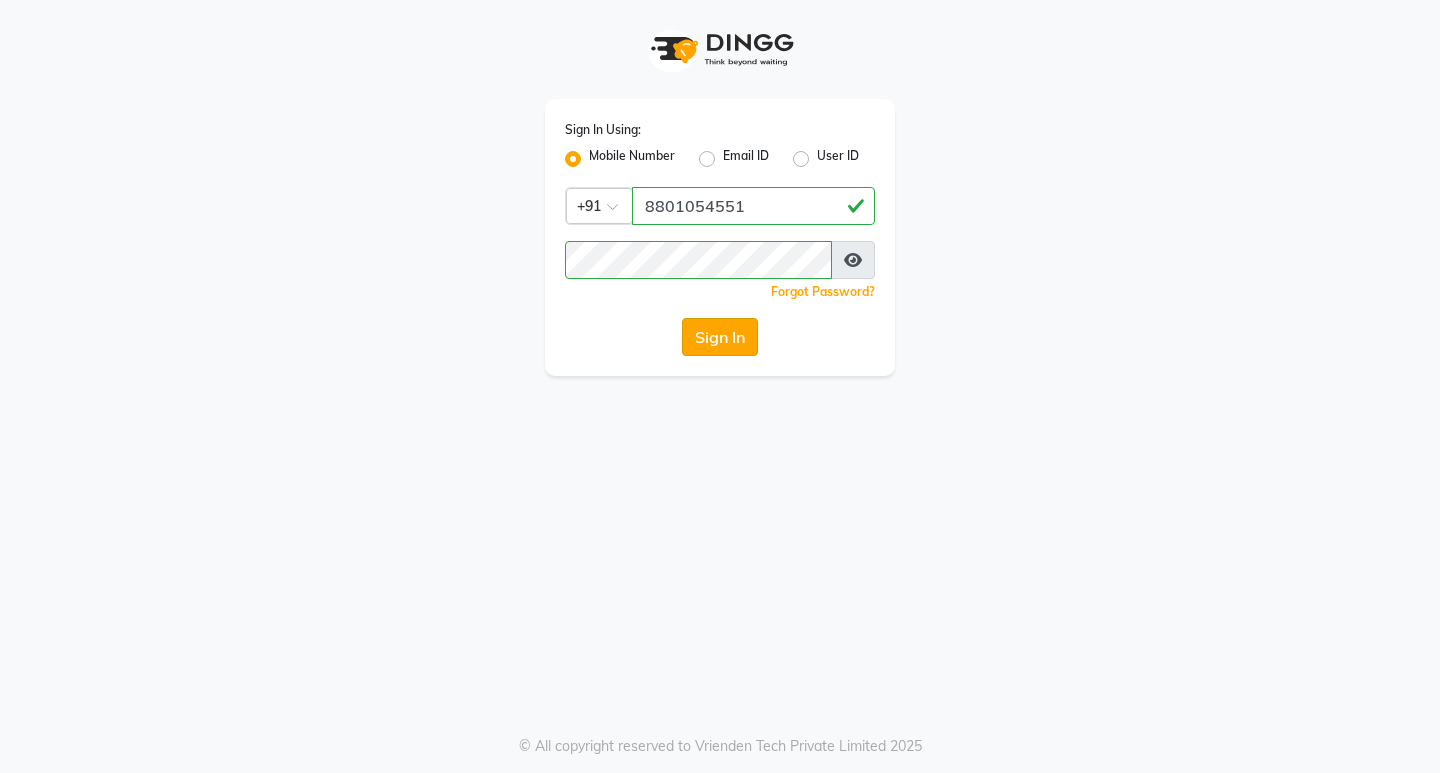 click on "Sign In" 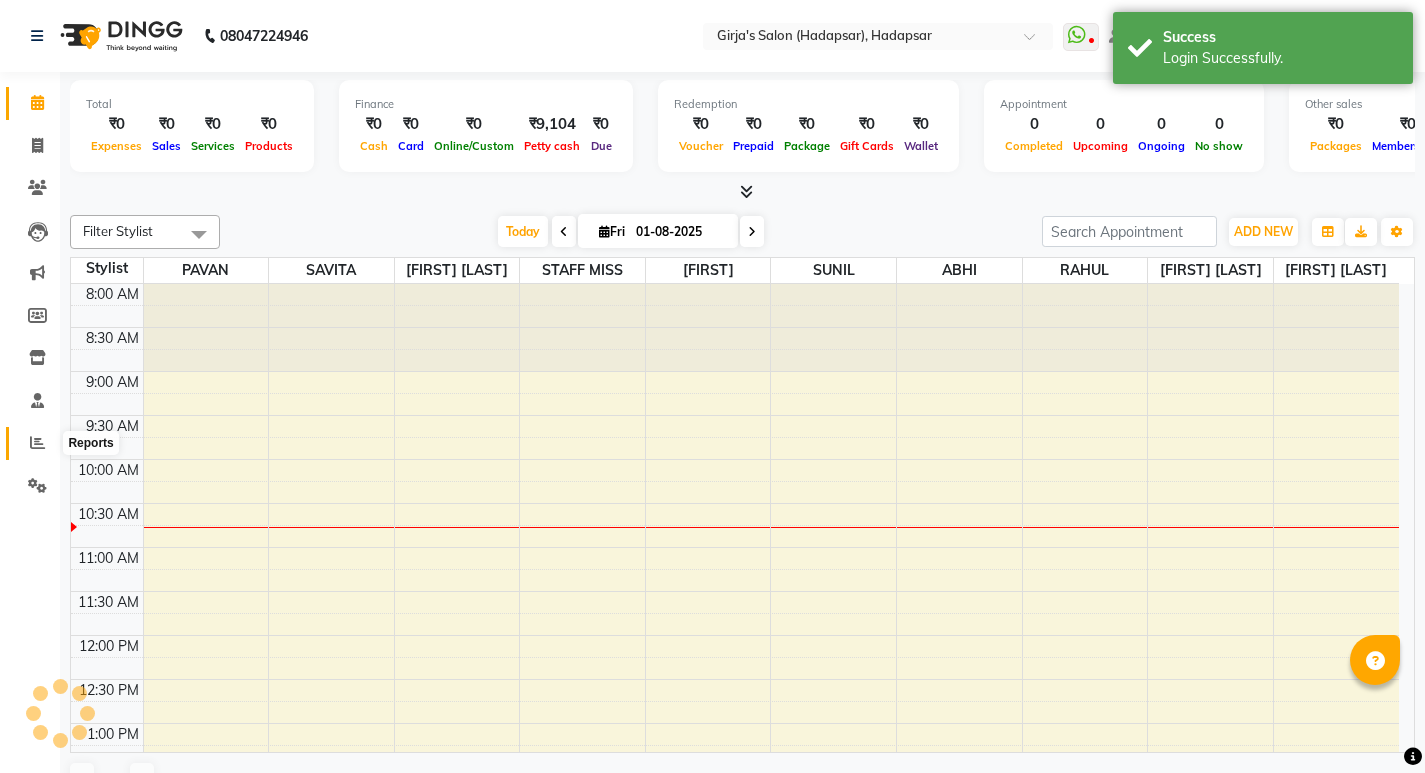 select on "en" 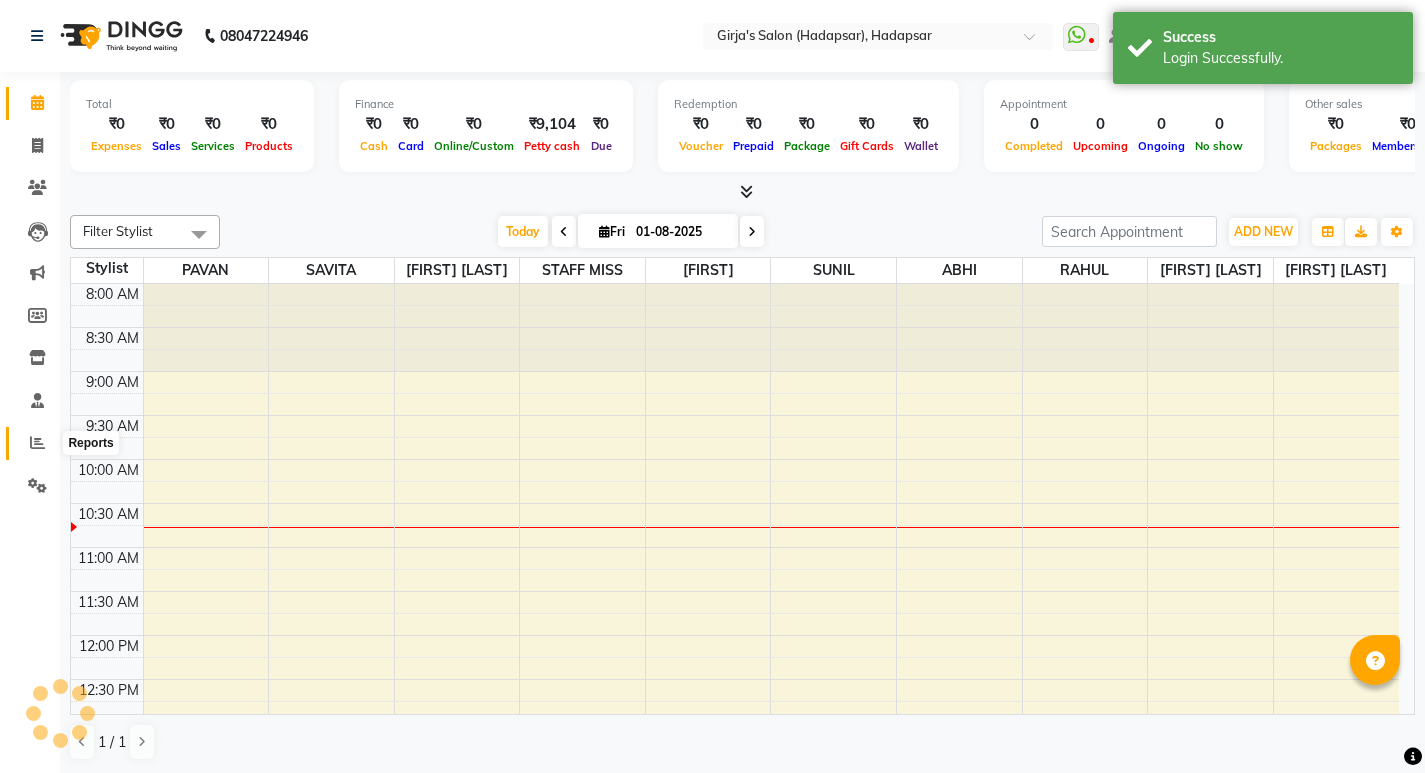 scroll, scrollTop: 0, scrollLeft: 0, axis: both 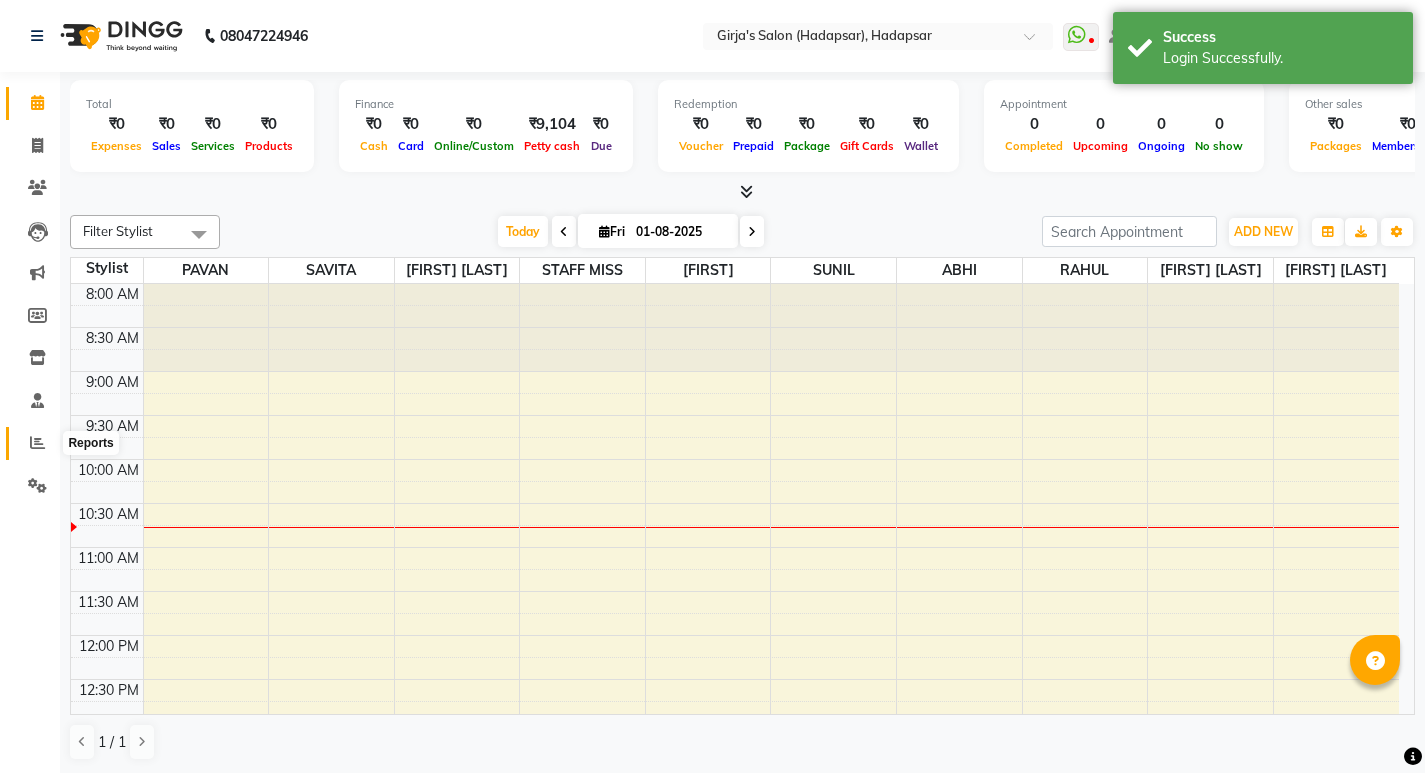click 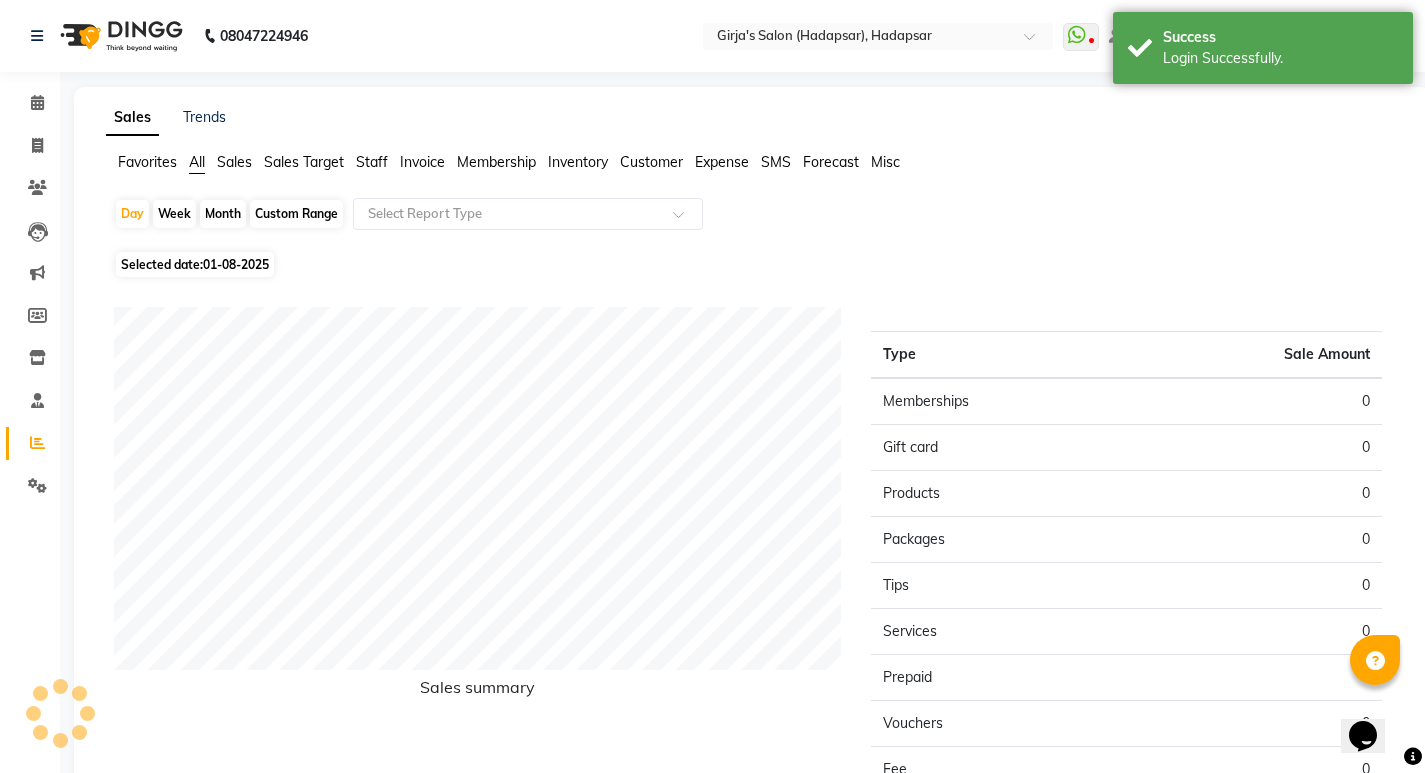 scroll, scrollTop: 0, scrollLeft: 0, axis: both 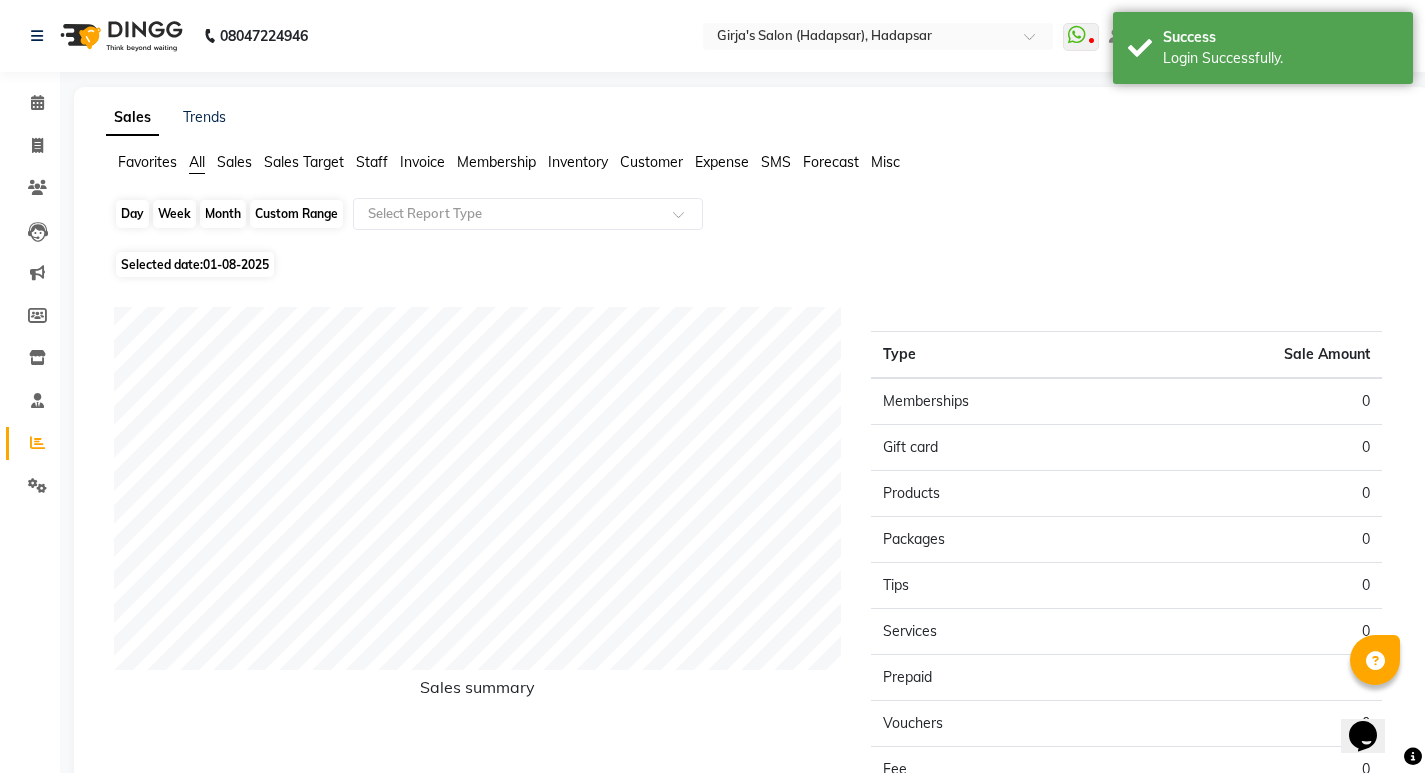 click on "Day" 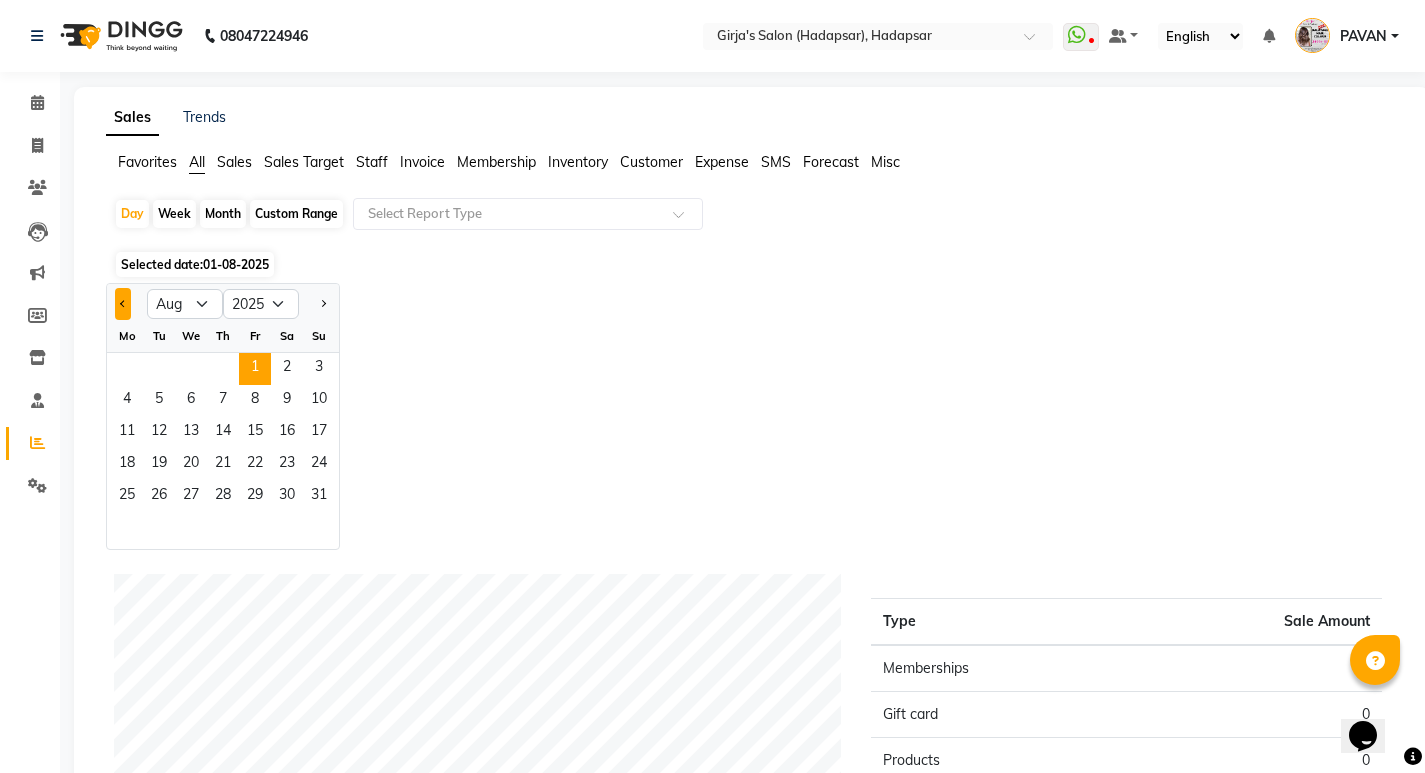 click 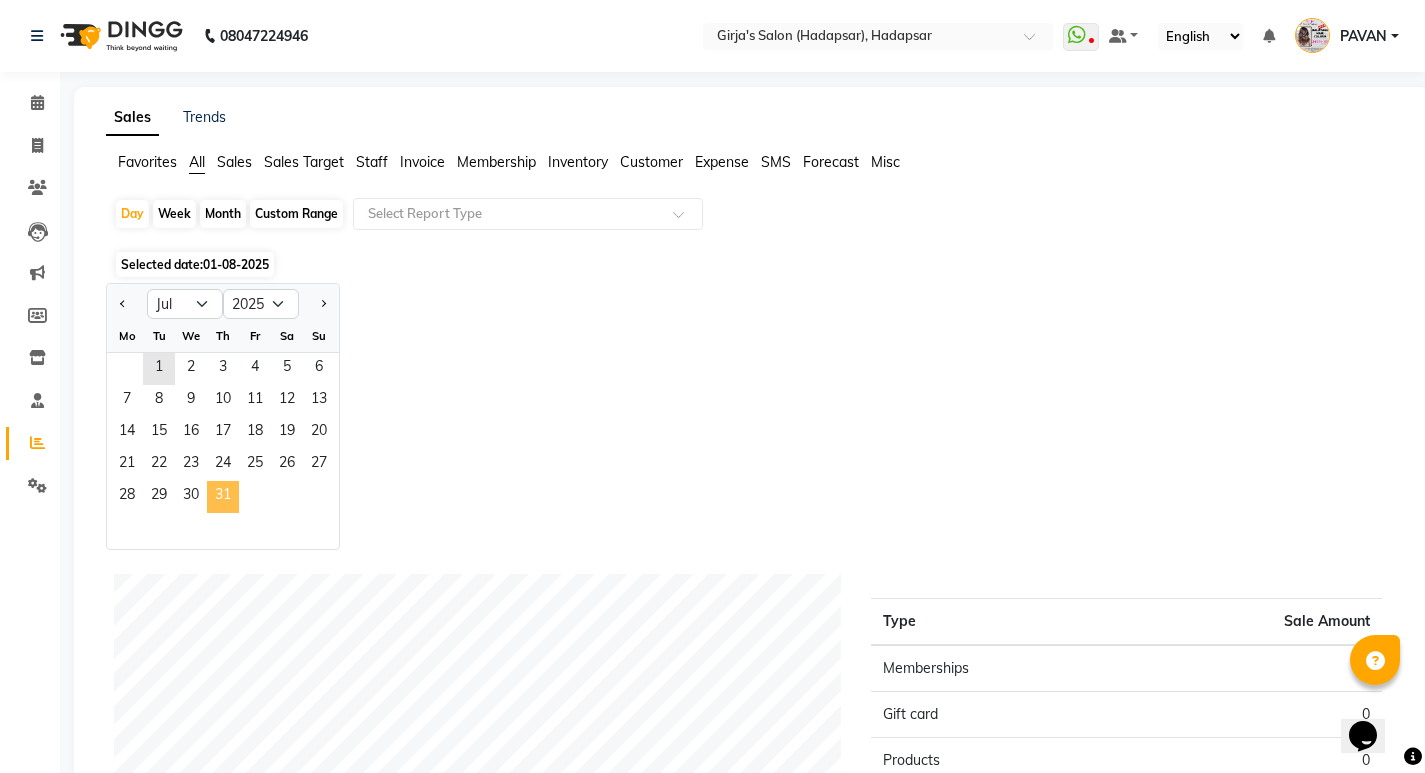 click on "31" 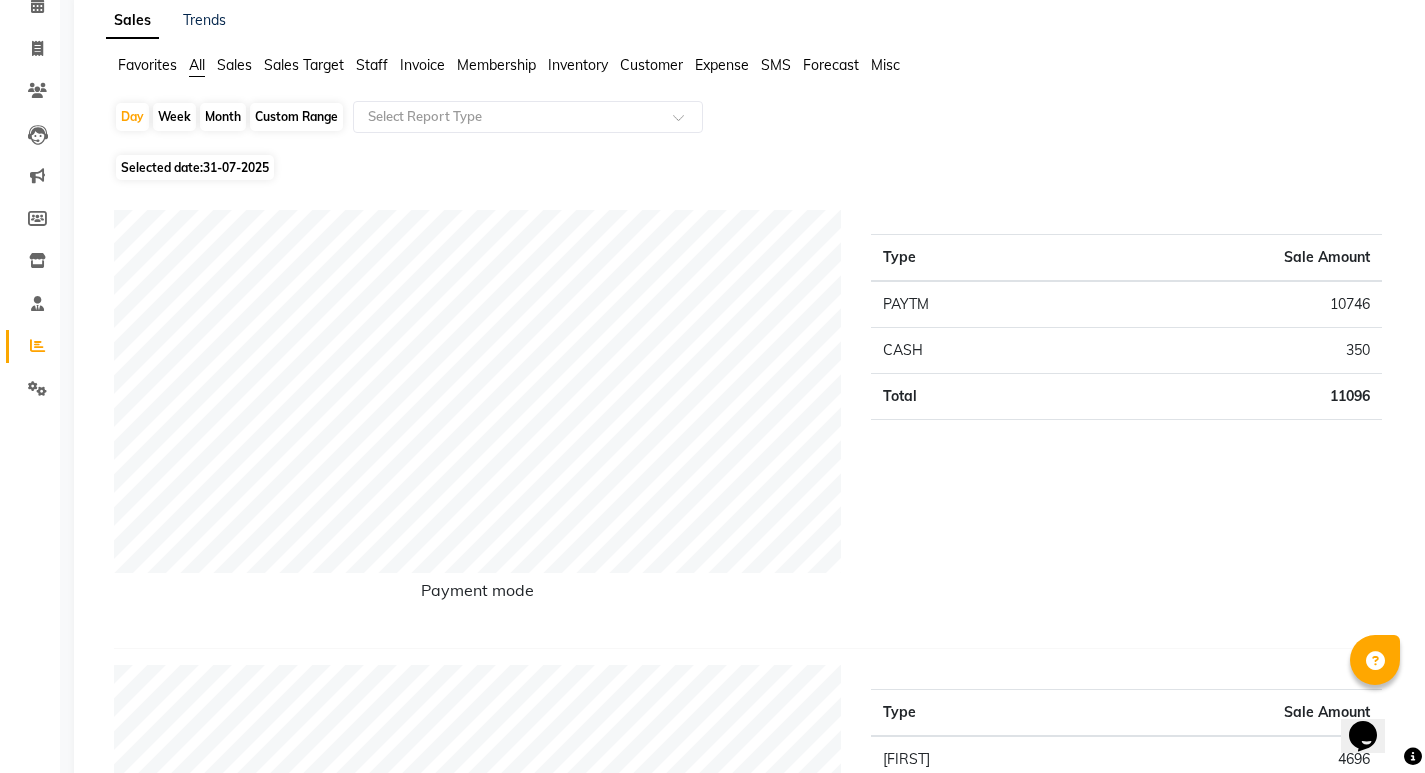 scroll, scrollTop: 0, scrollLeft: 0, axis: both 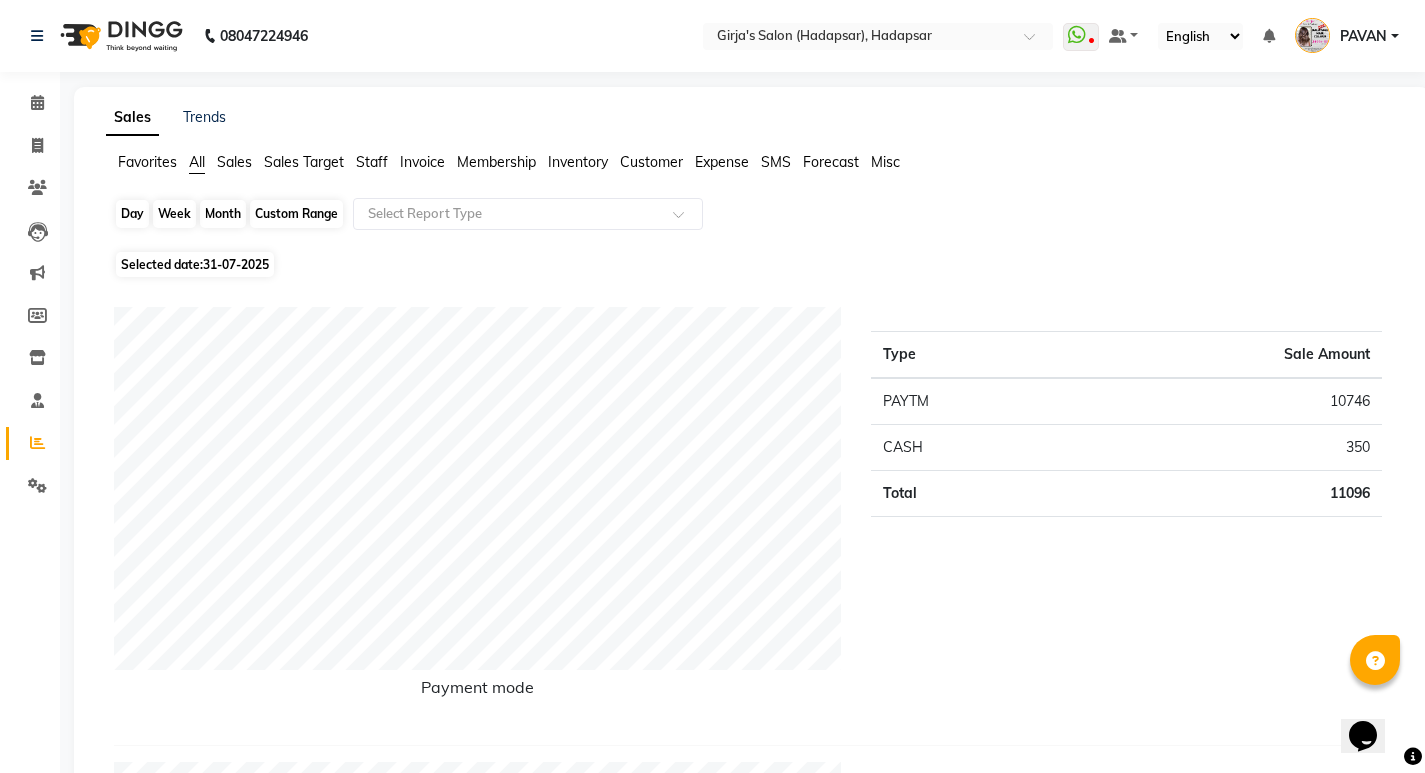 click on "Day" 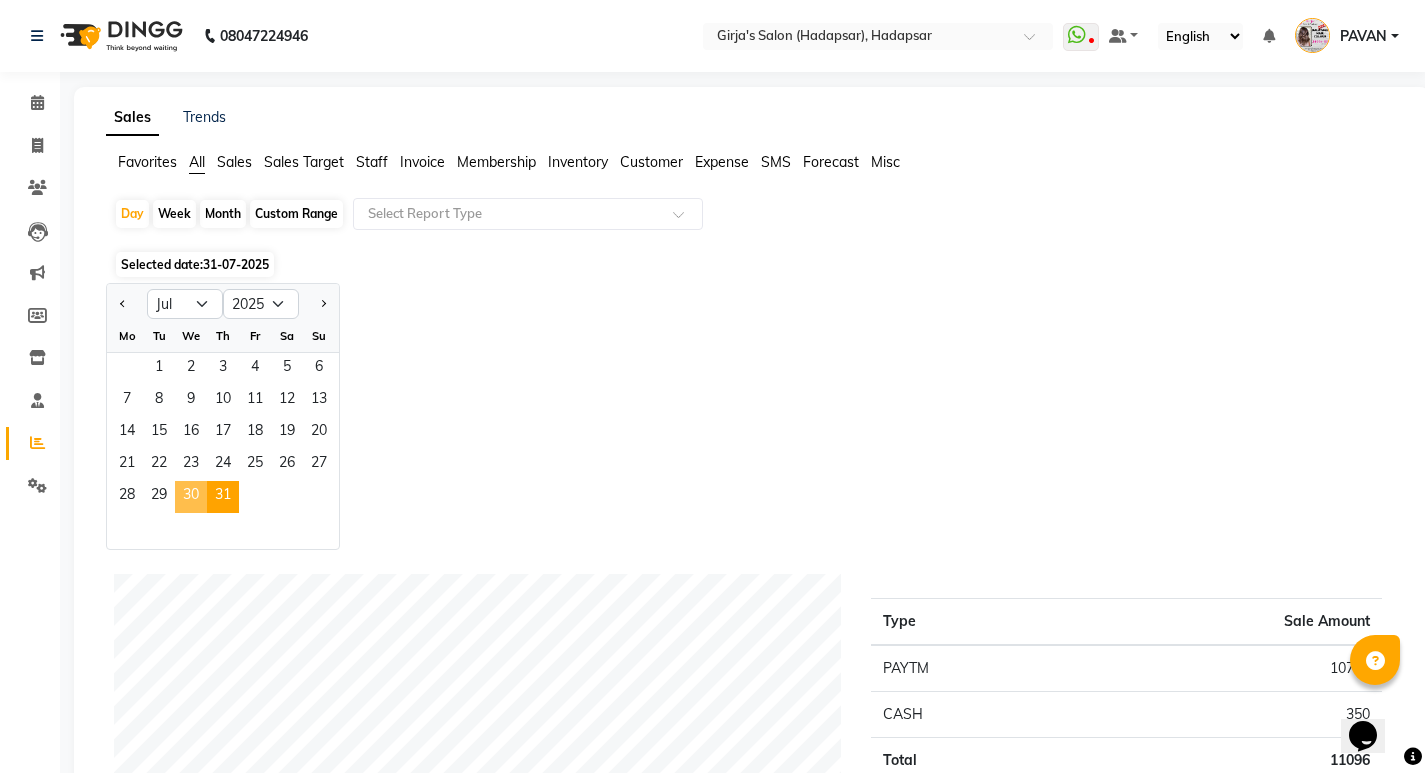 click on "30" 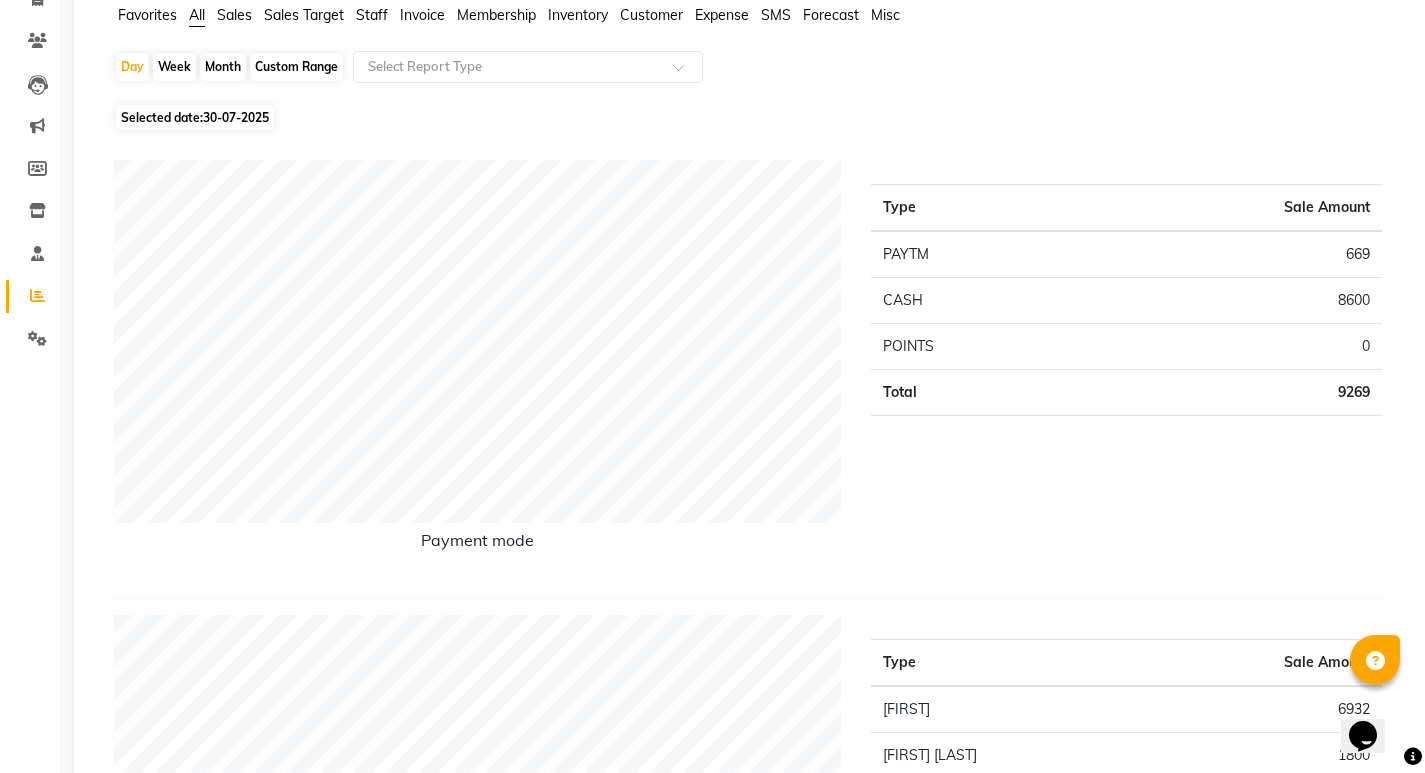 scroll, scrollTop: 0, scrollLeft: 0, axis: both 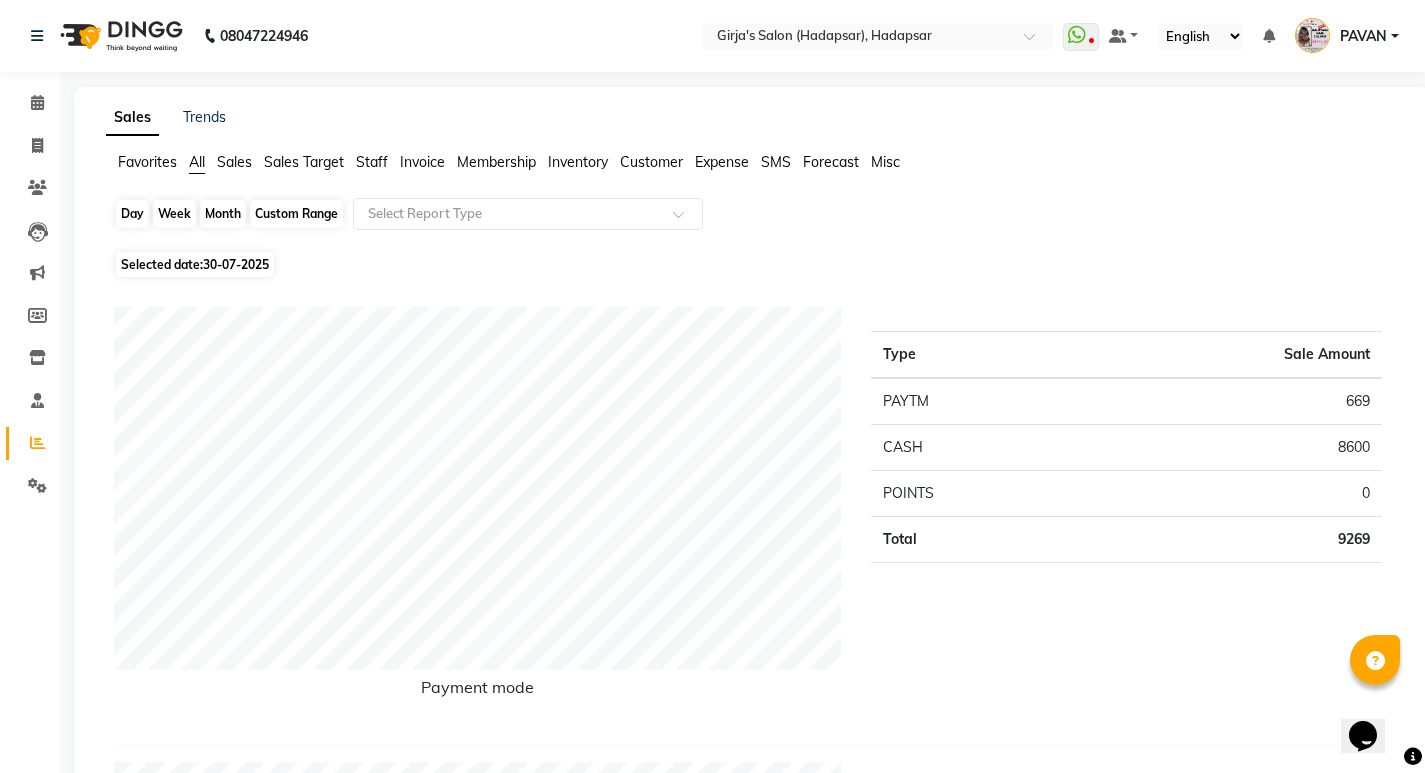 click on "Day" 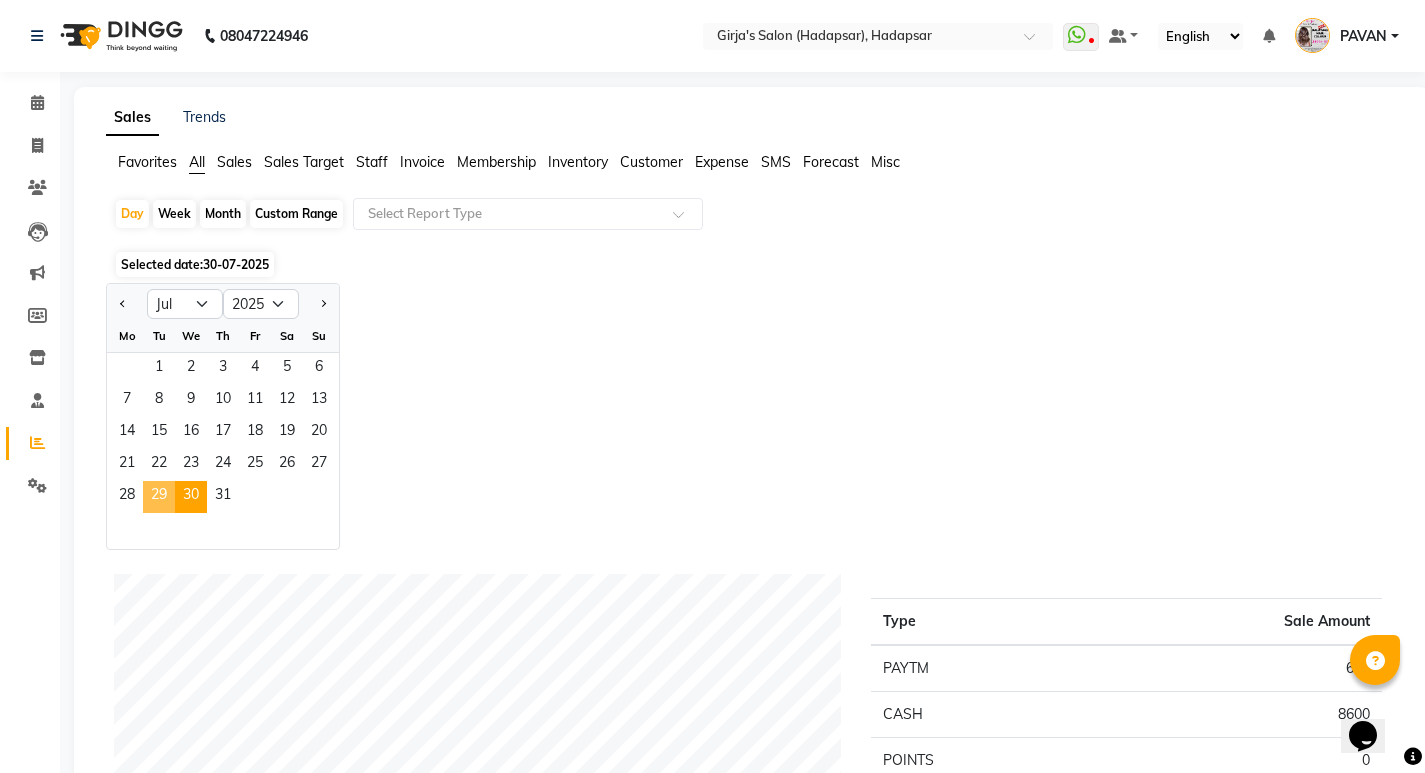 click on "29" 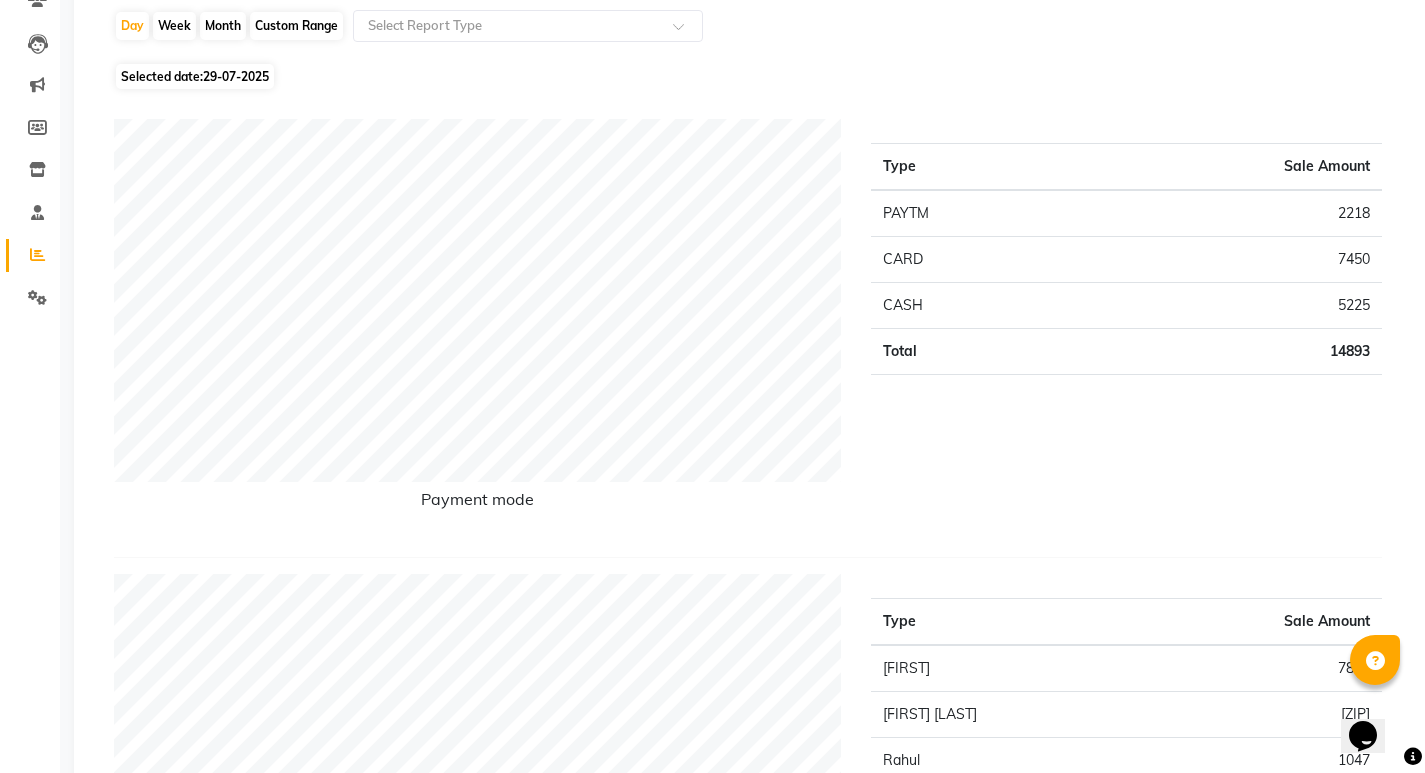 scroll, scrollTop: 0, scrollLeft: 0, axis: both 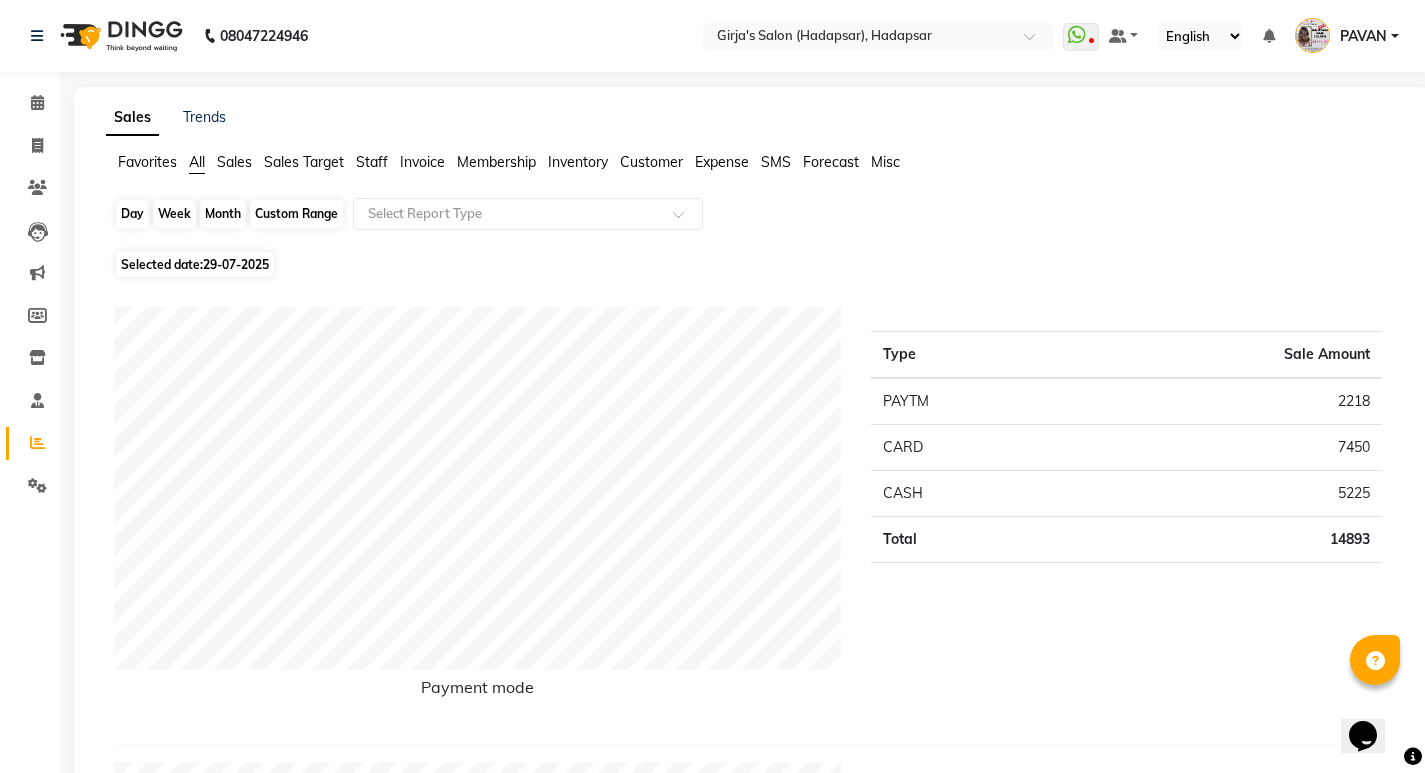 click on "Day" 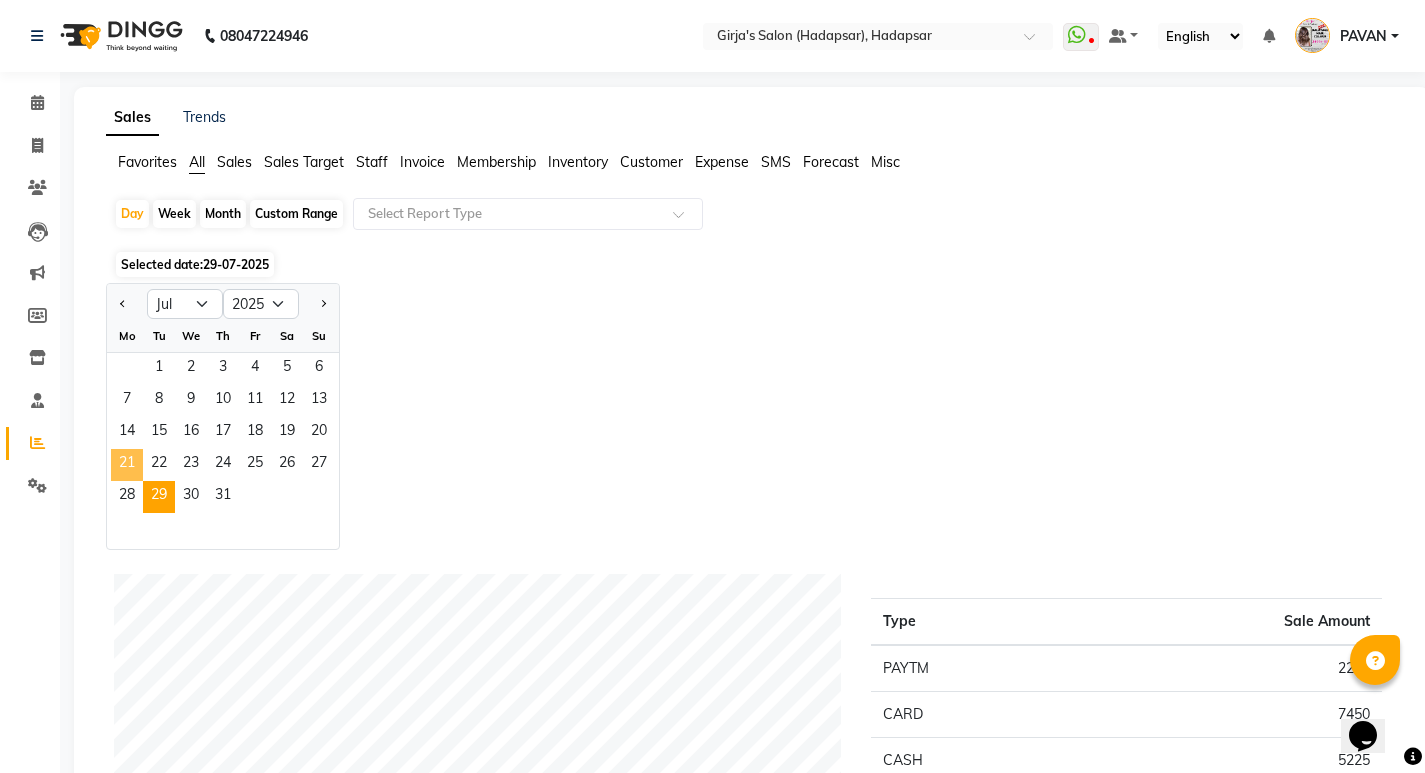 click on "21" 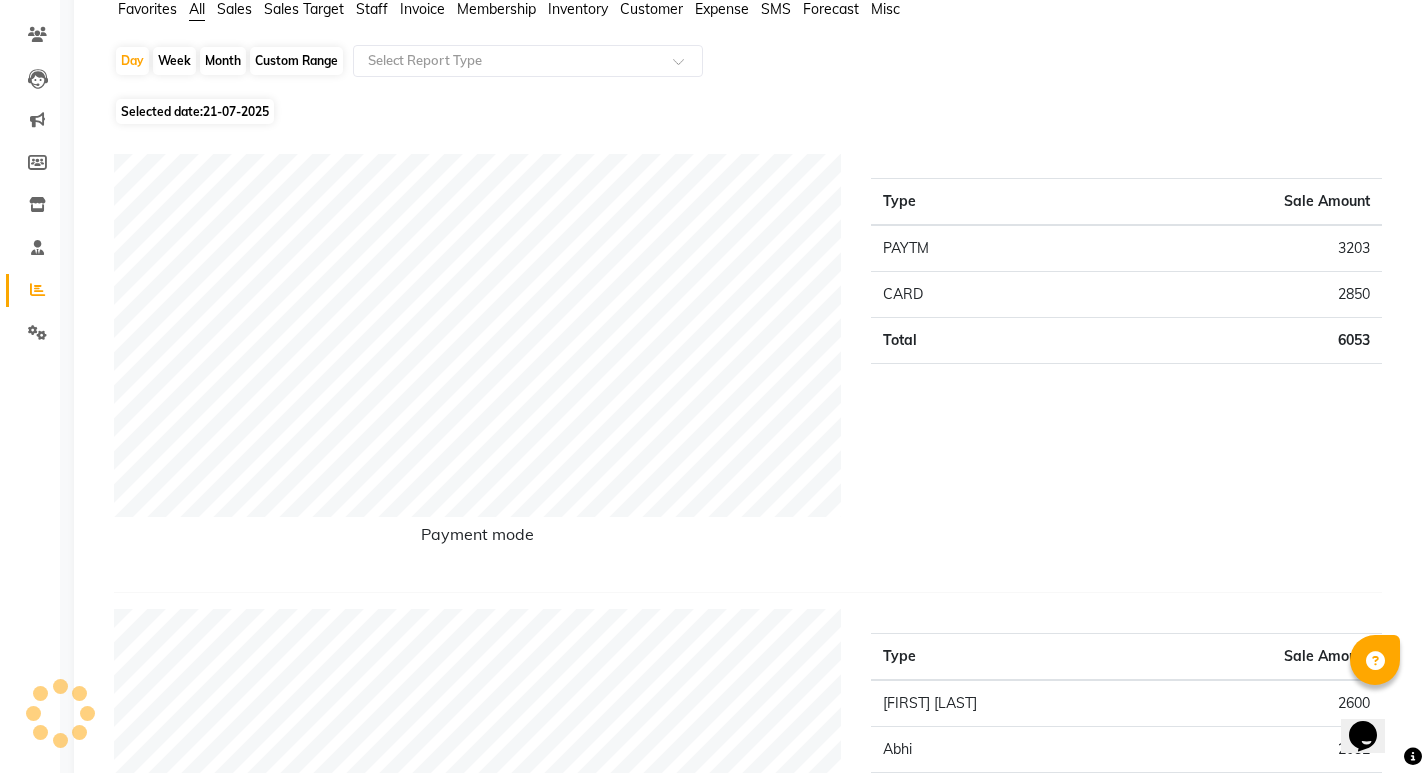 scroll, scrollTop: 0, scrollLeft: 0, axis: both 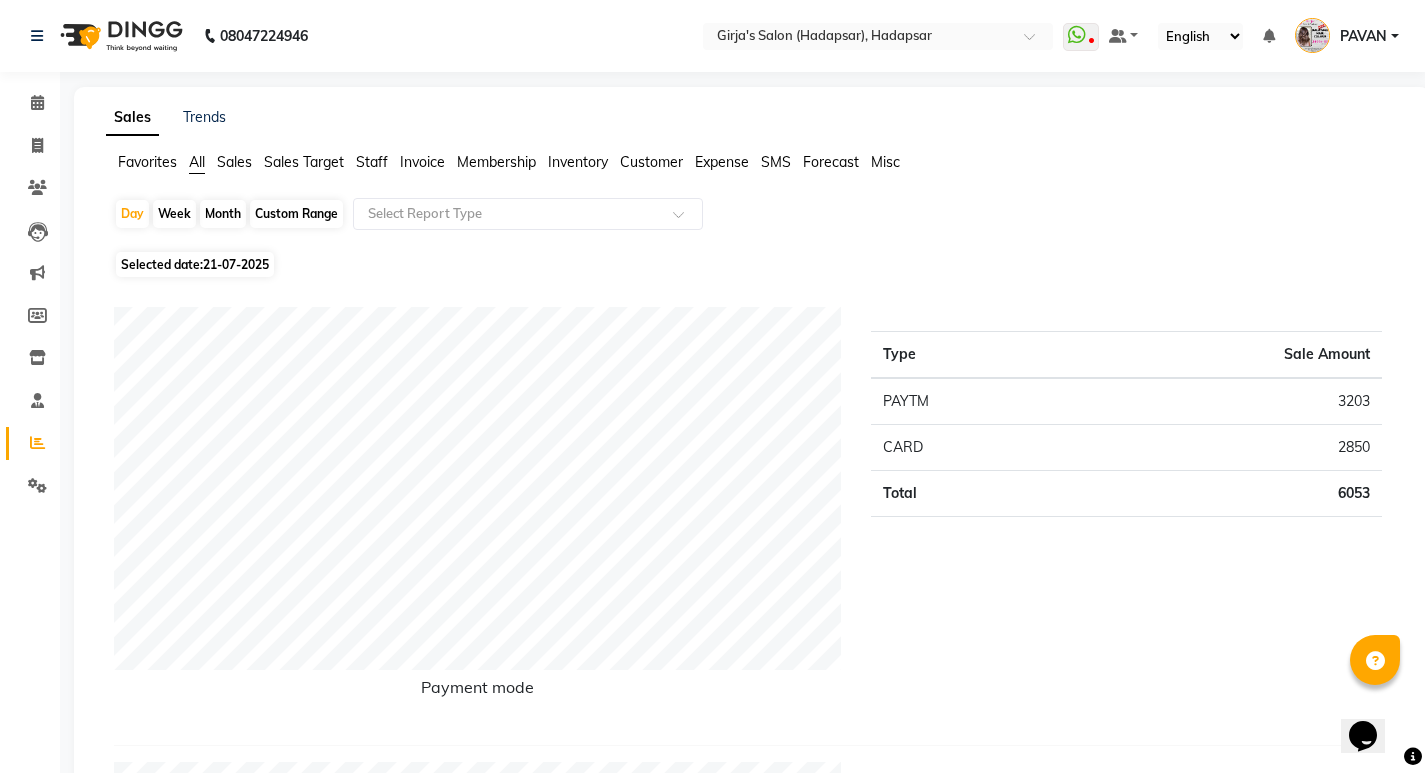 drag, startPoint x: 553, startPoint y: 528, endPoint x: 208, endPoint y: 206, distance: 471.92053 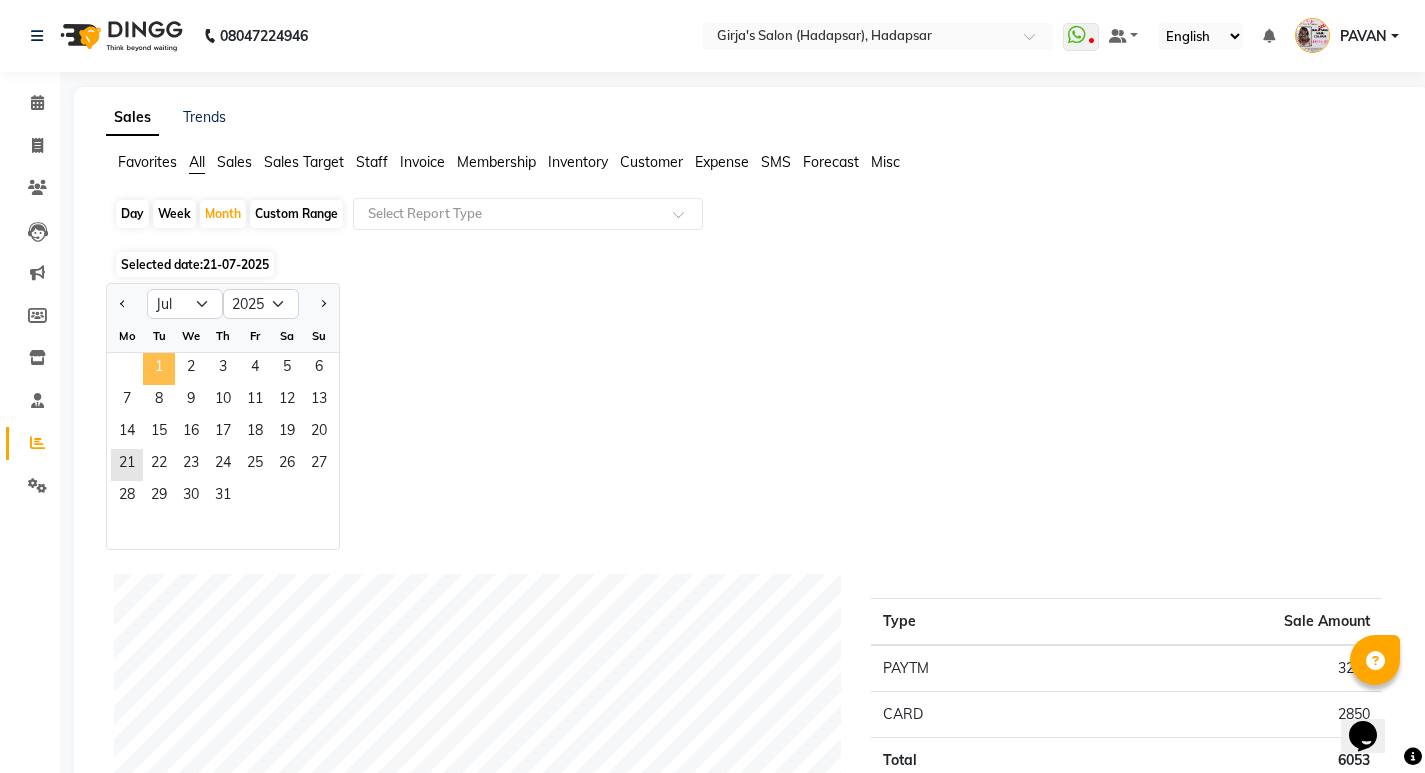 click on "1" 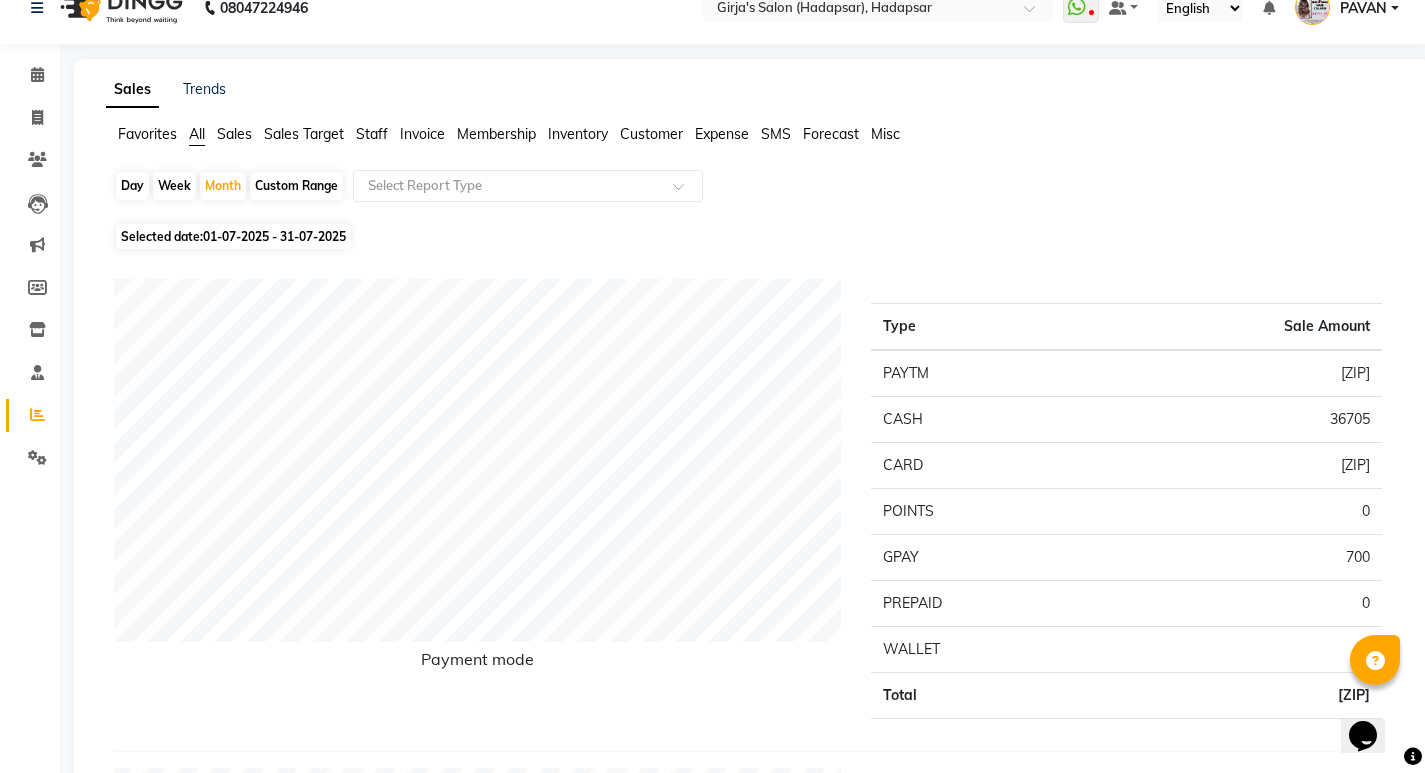 scroll, scrollTop: 0, scrollLeft: 0, axis: both 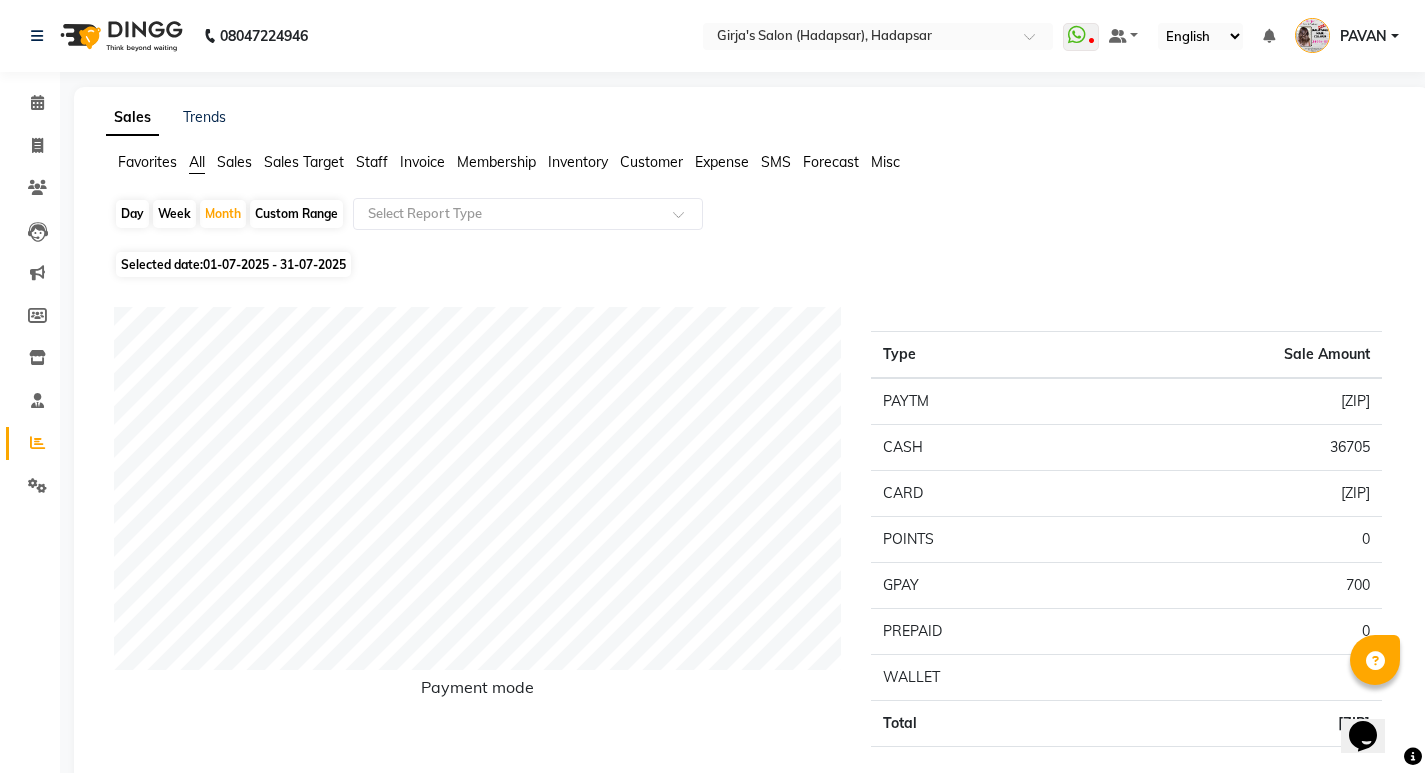 click on "Custom Range" 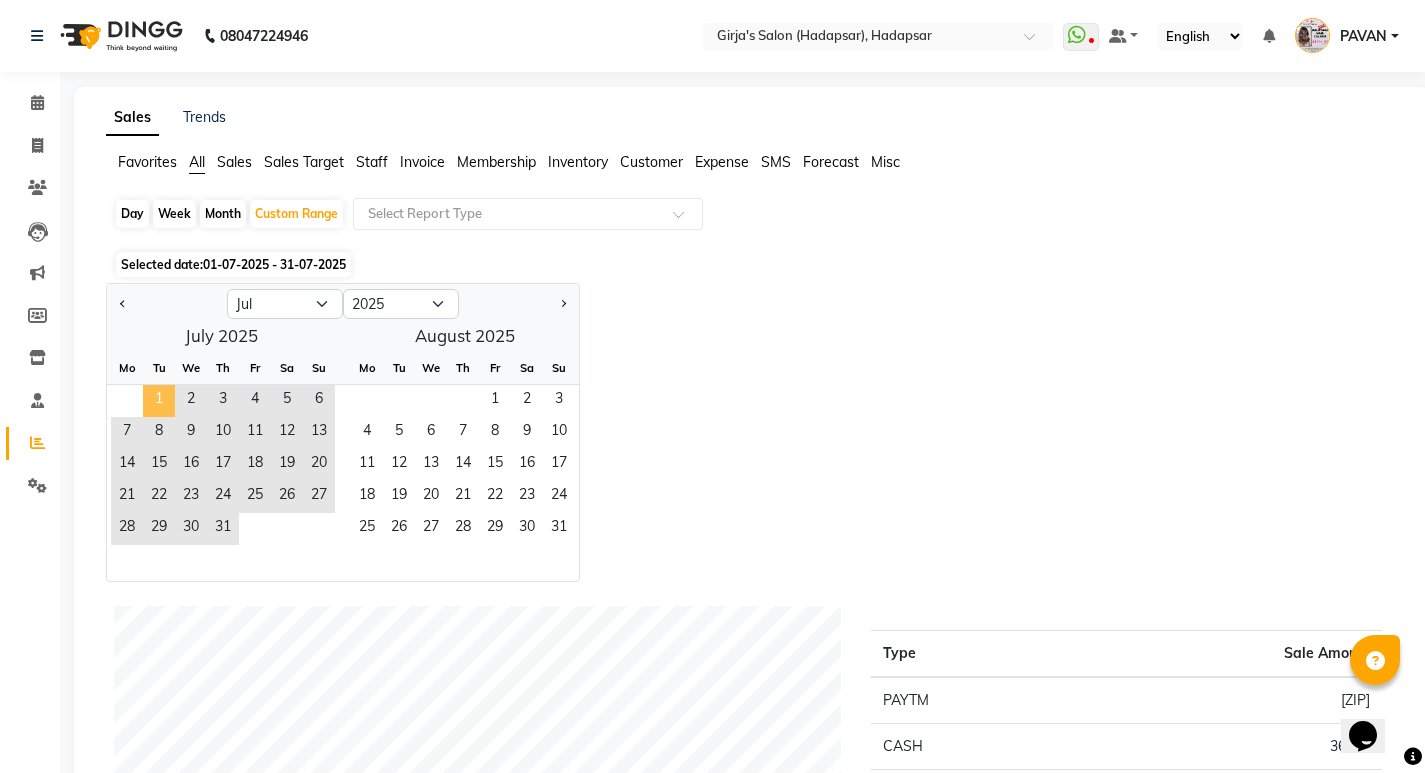click on "1" 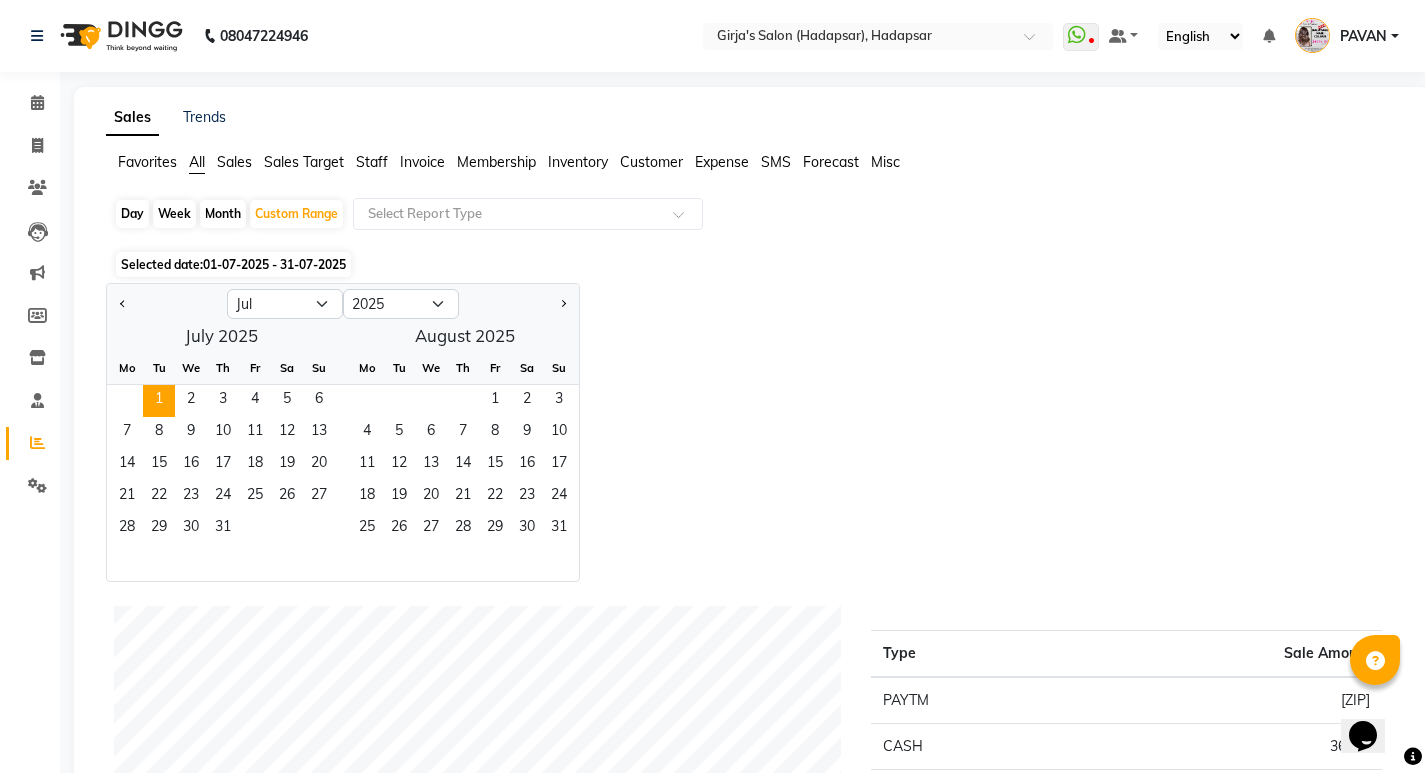 click on "Month" 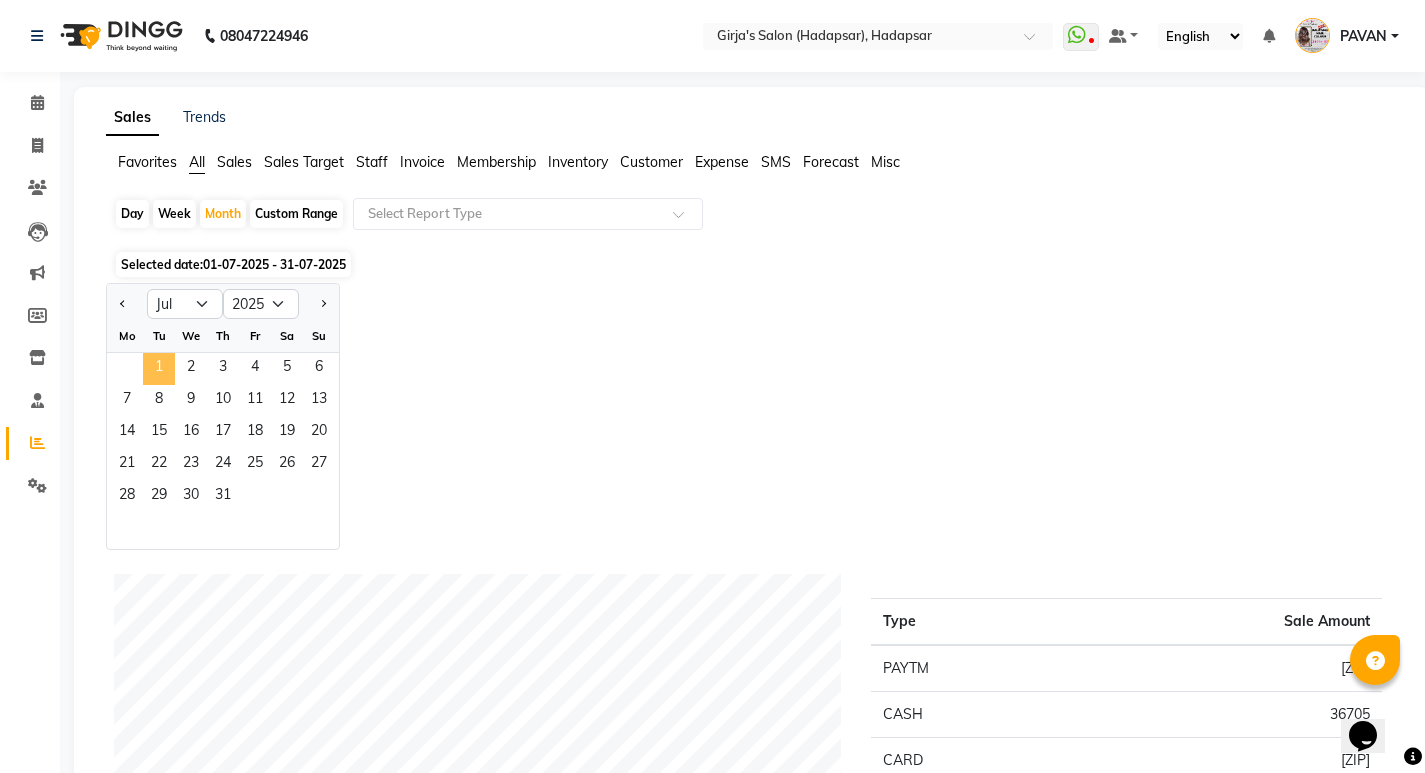 click on "1" 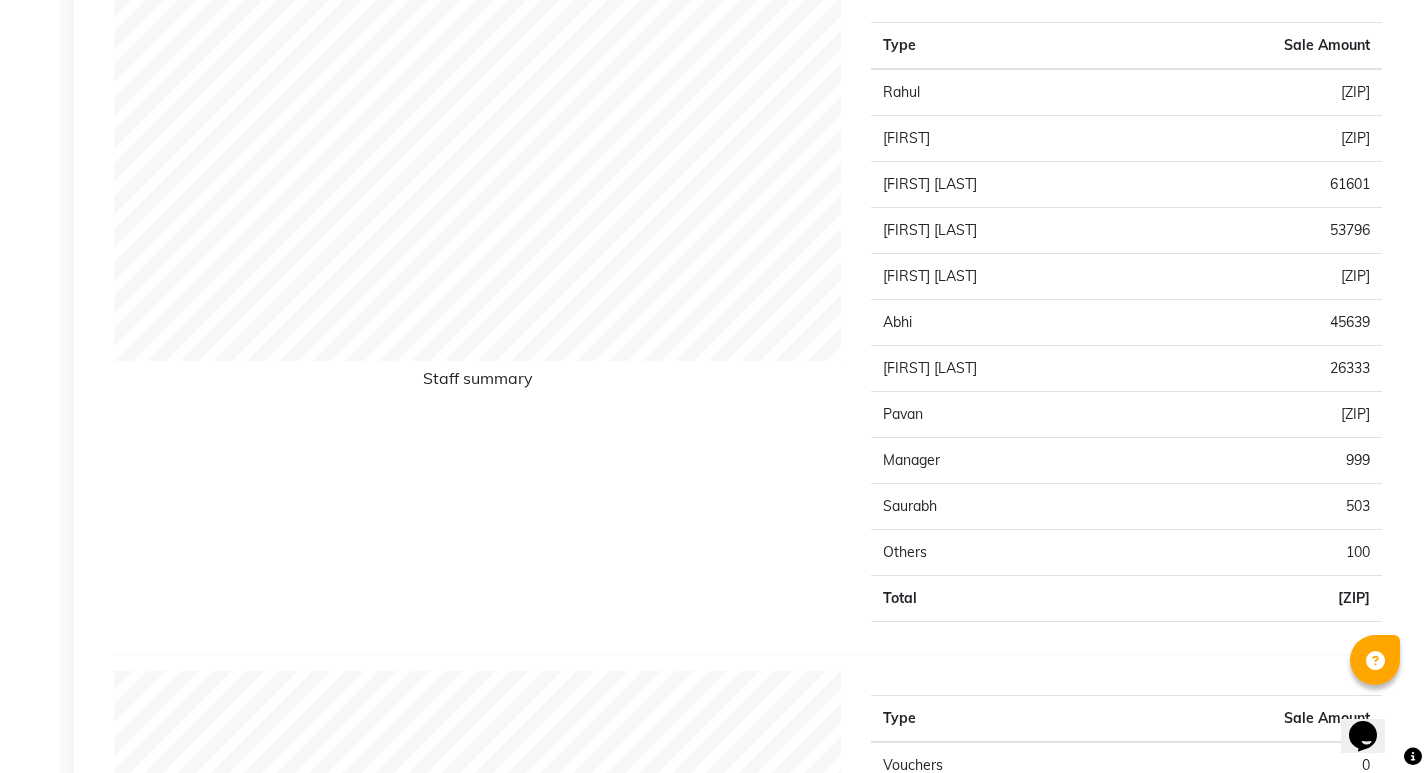 scroll, scrollTop: 800, scrollLeft: 0, axis: vertical 